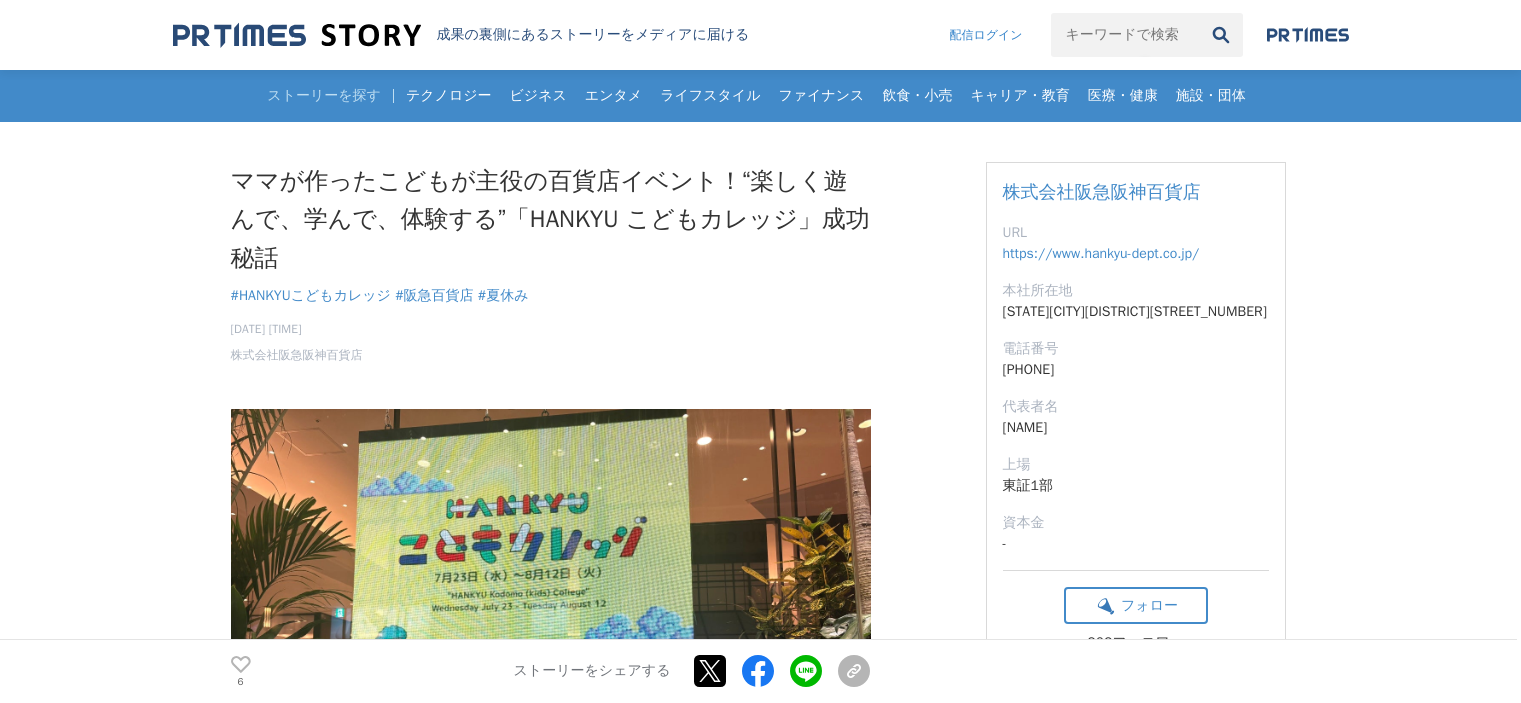 scroll, scrollTop: 0, scrollLeft: 0, axis: both 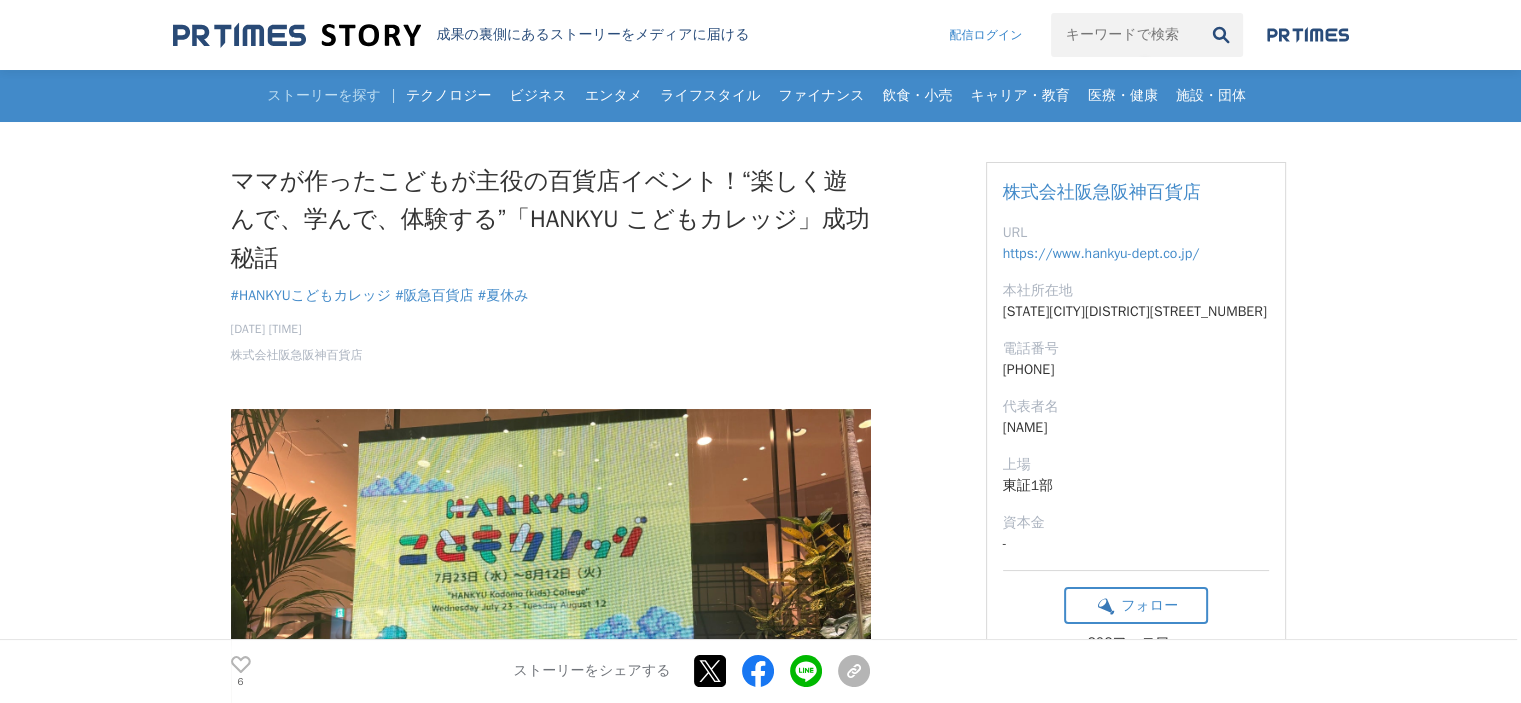 click on "ママが作ったこどもが主役の百貨店イベント！“楽しく遊んで、学んで、体験する”「HANKYU こどもカレッジ」成功秘話
HANKYUこどもカレッジ
#HANKYUこどもカレッジ
#阪急百貨店
6 6" at bounding box center (760, 8683) 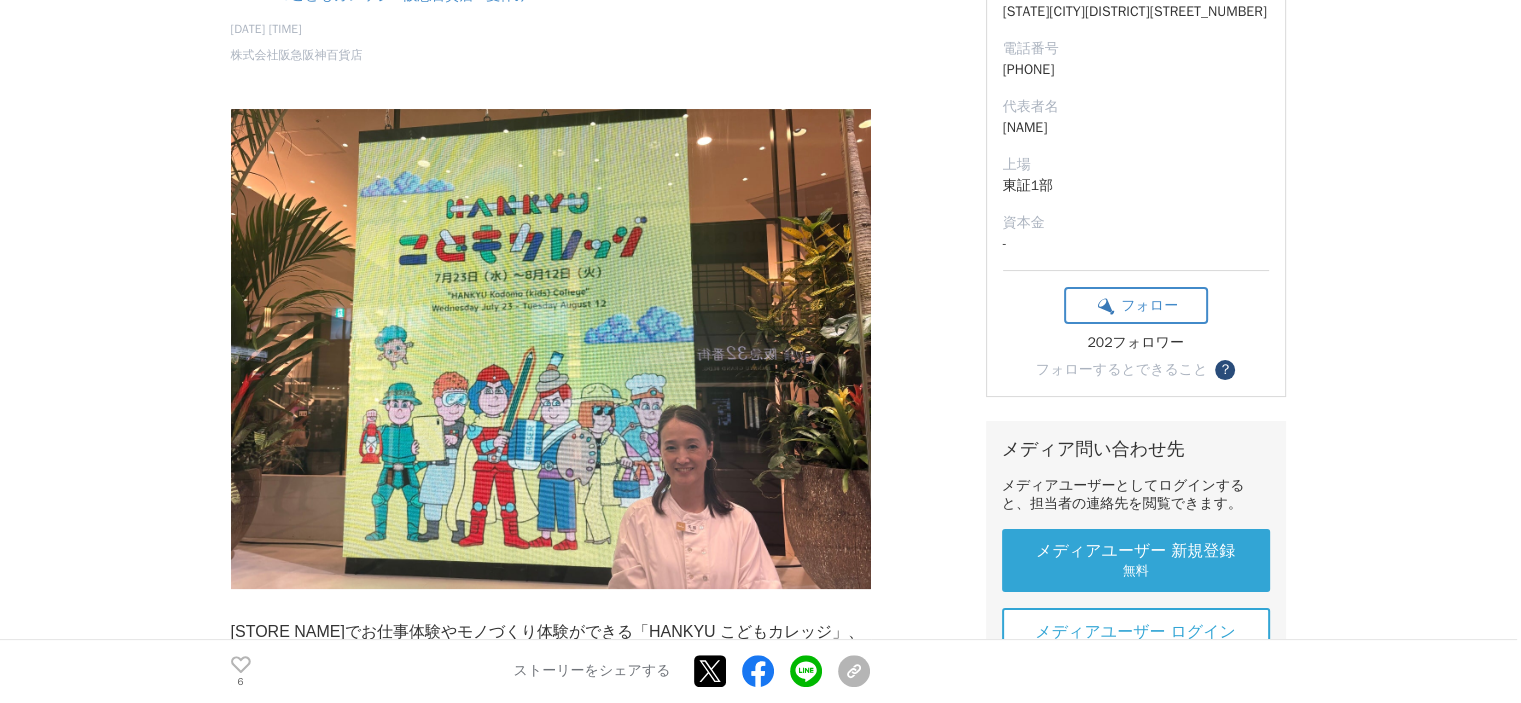 scroll, scrollTop: 500, scrollLeft: 0, axis: vertical 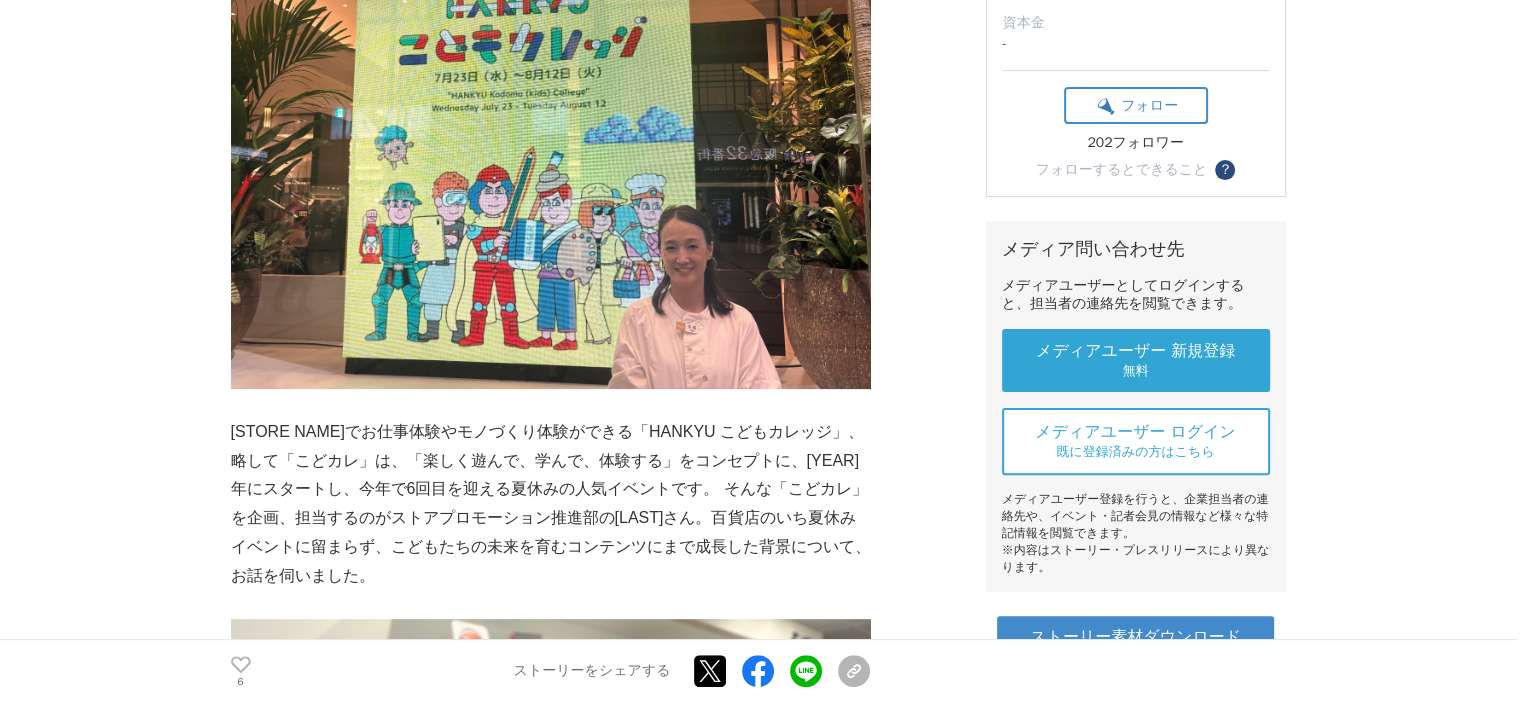click on "ママが作ったこどもが主役の百貨店イベント！“楽しく遊んで、学んで、体験する”「HANKYU こどもカレッジ」成功秘話
HANKYUこどもカレッジ
#HANKYUこどもカレッジ
#阪急百貨店
6 6" at bounding box center (760, 8183) 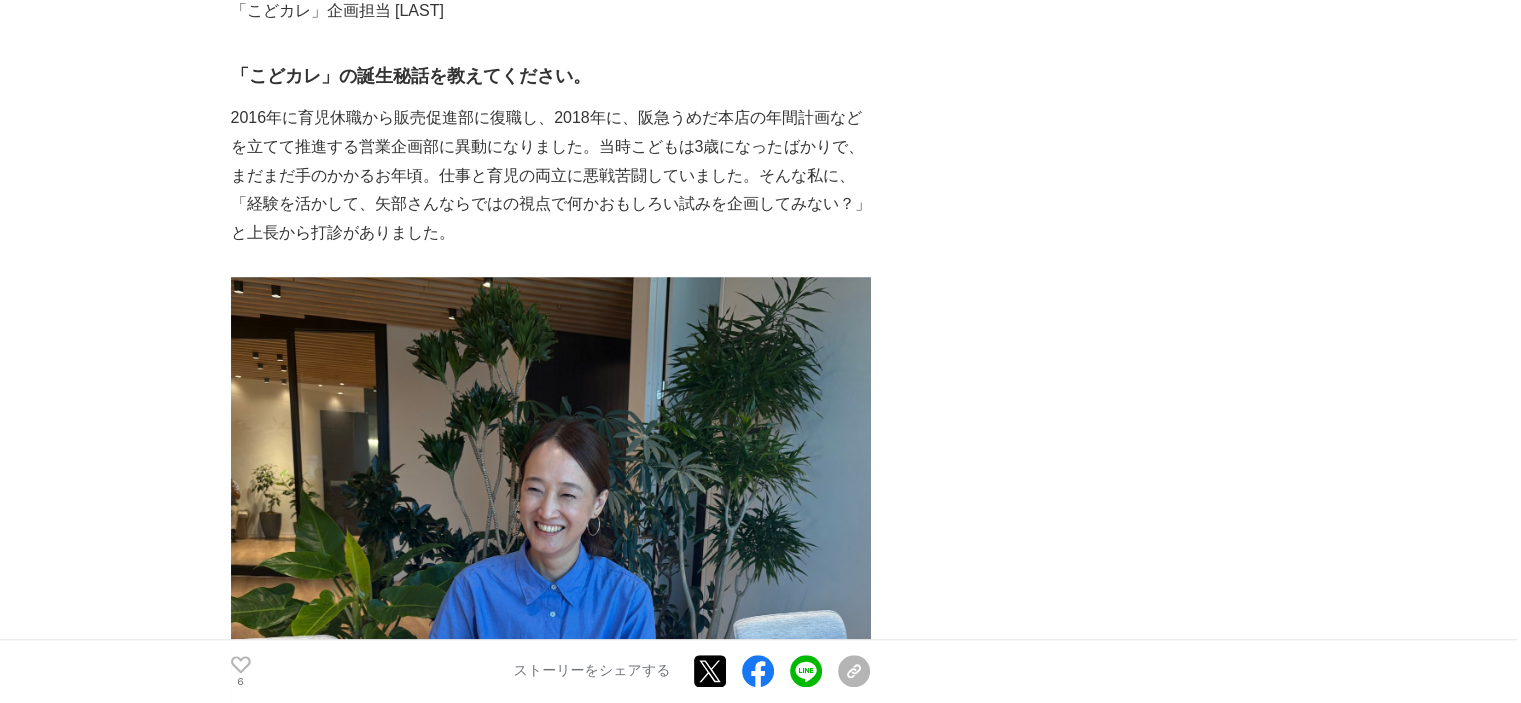 scroll, scrollTop: 1600, scrollLeft: 0, axis: vertical 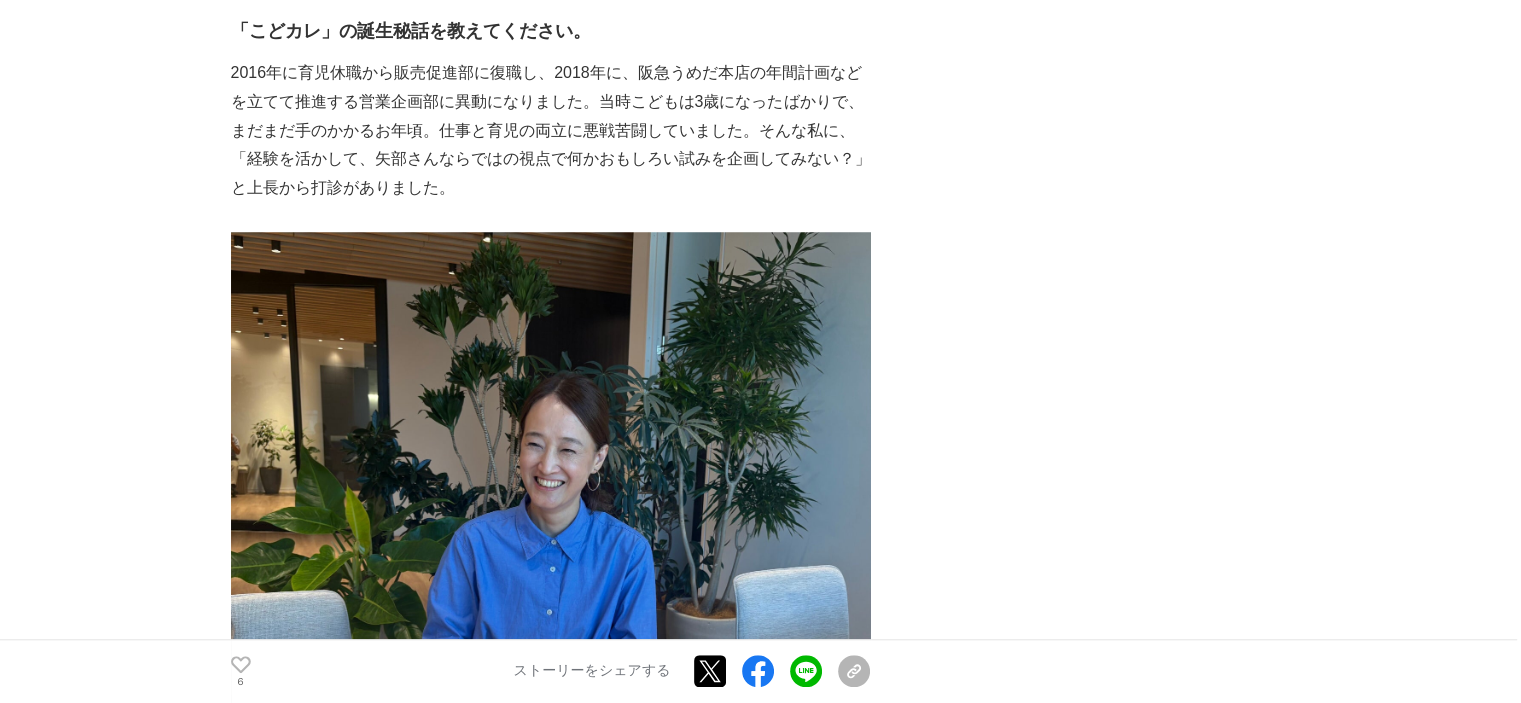 click on "ママが作ったこどもが主役の百貨店イベント！“楽しく遊んで、学んで、体験する”「HANKYU こどもカレッジ」成功秘話
HANKYUこどもカレッジ
#HANKYUこどもカレッジ
#阪急百貨店
6 6" at bounding box center (760, 7083) 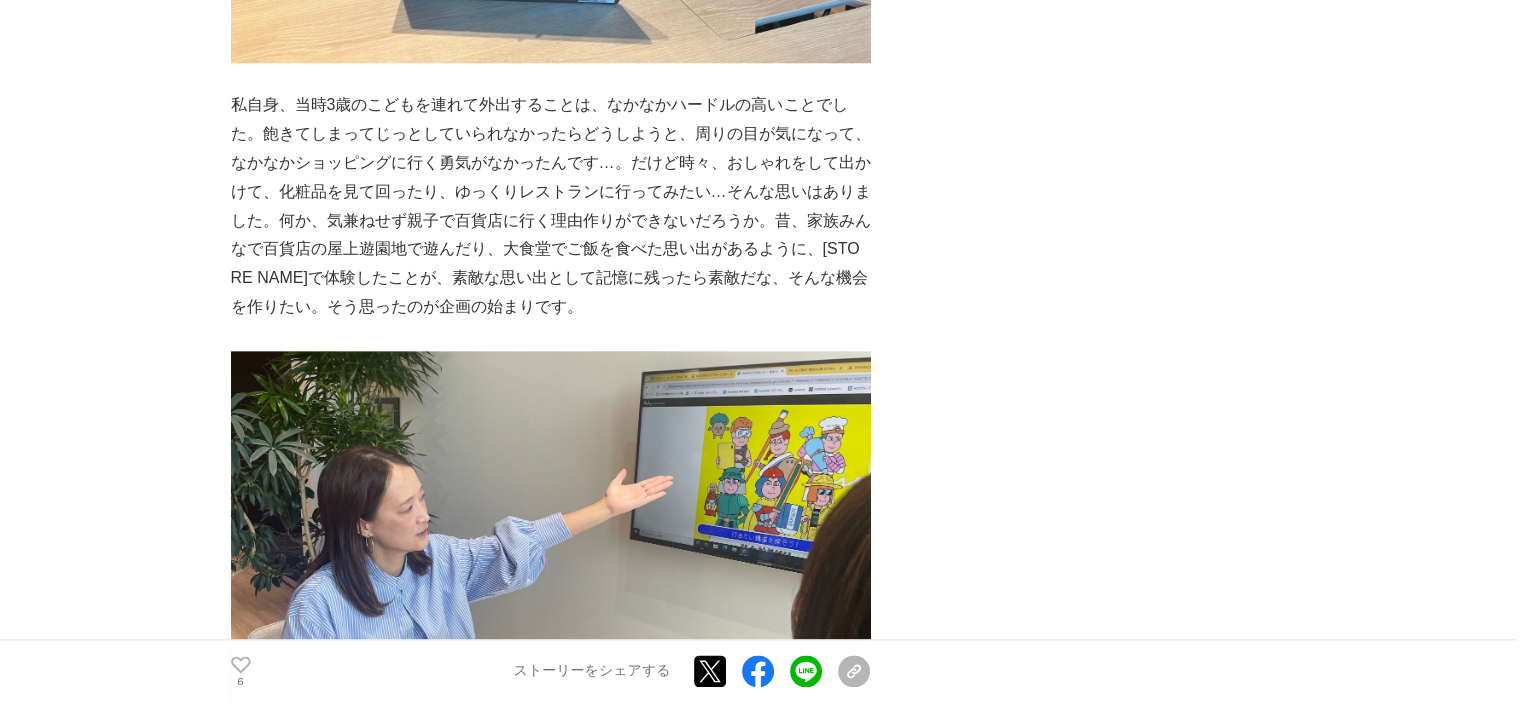 scroll, scrollTop: 2200, scrollLeft: 0, axis: vertical 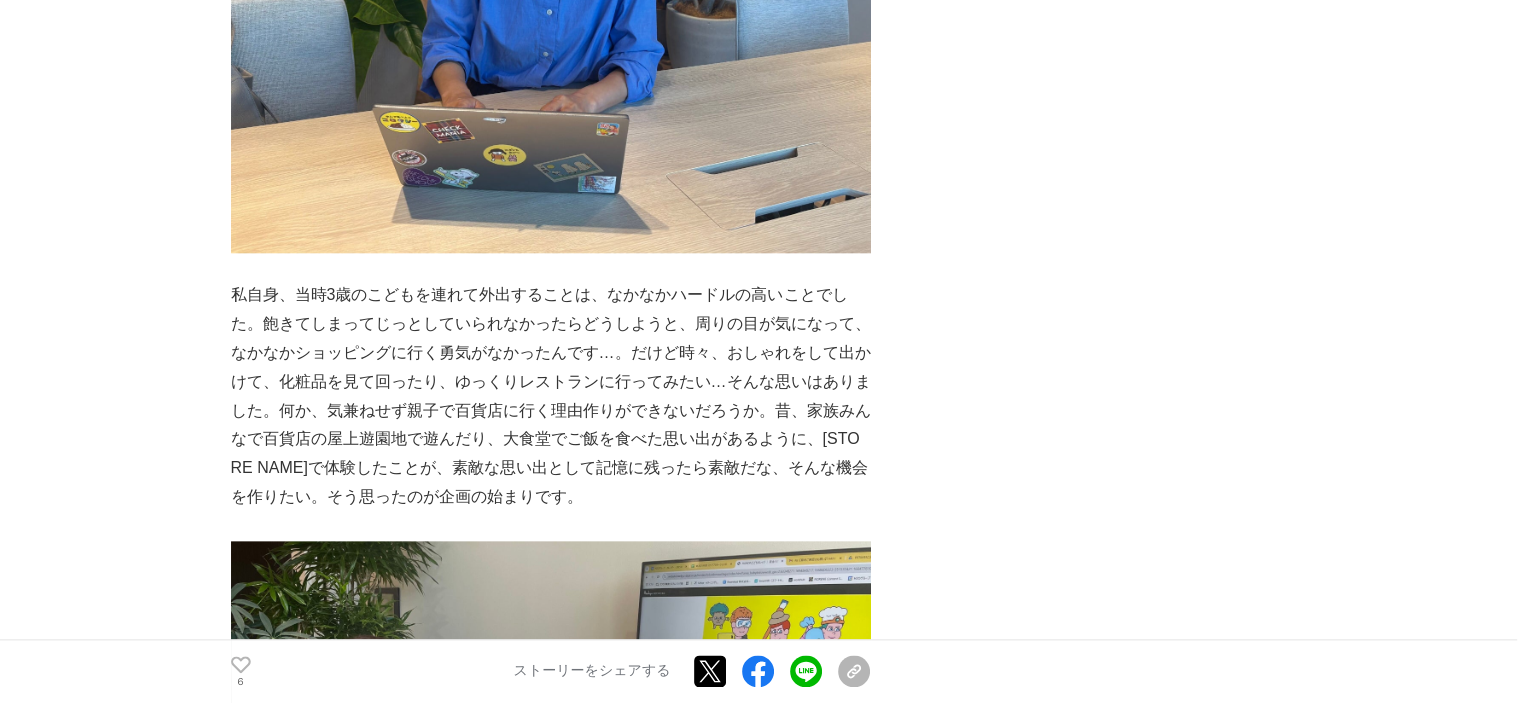 click on "ママが作ったこどもが主役の百貨店イベント！“楽しく遊んで、学んで、体験する”「HANKYU こどもカレッジ」成功秘話
HANKYUこどもカレッジ
#HANKYUこどもカレッジ
#阪急百貨店
6 6" at bounding box center (760, 6483) 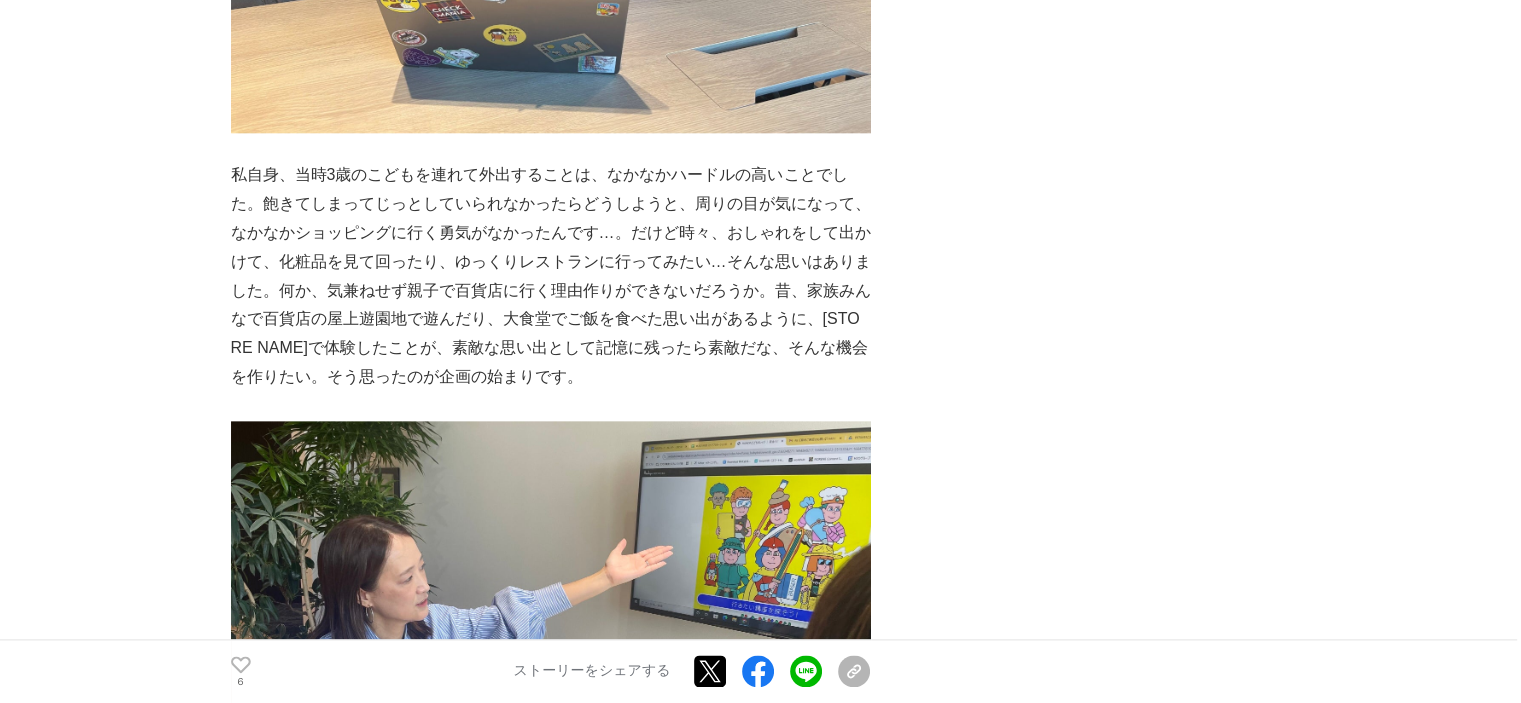 scroll, scrollTop: 2400, scrollLeft: 0, axis: vertical 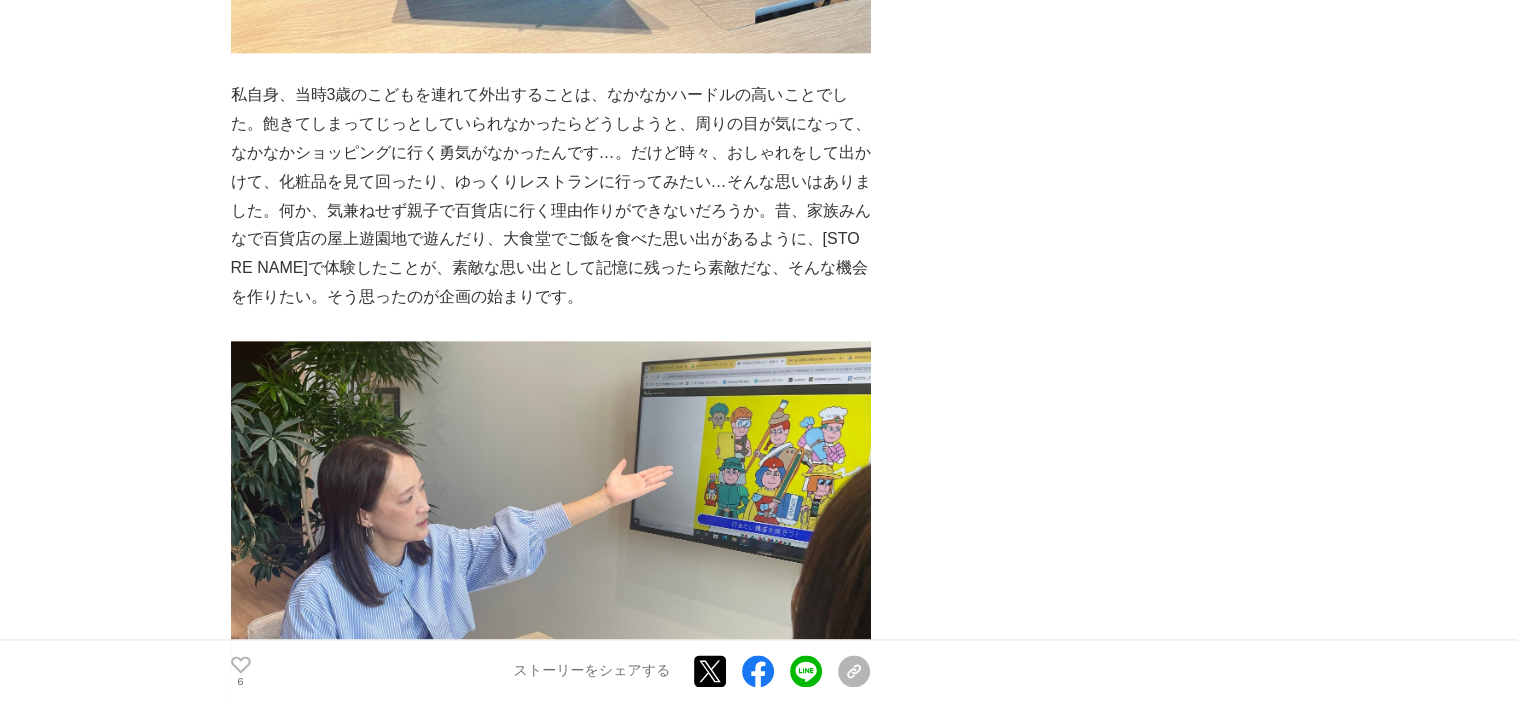 click on "ママが作ったこどもが主役の百貨店イベント！“楽しく遊んで、学んで、体験する”「HANKYU こどもカレッジ」成功秘話
HANKYUこどもカレッジ
#HANKYUこどもカレッジ
#阪急百貨店
6 6" at bounding box center (760, 6283) 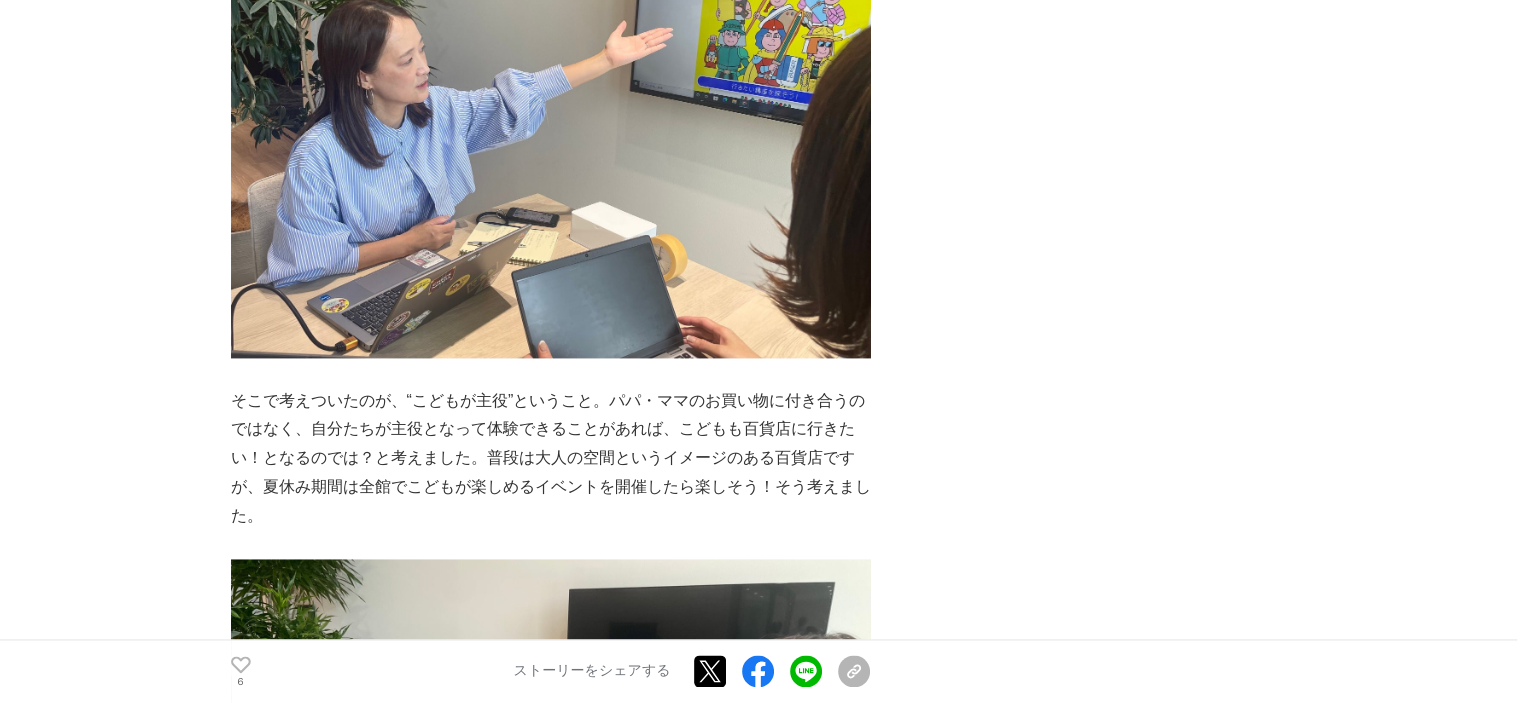 scroll, scrollTop: 3000, scrollLeft: 0, axis: vertical 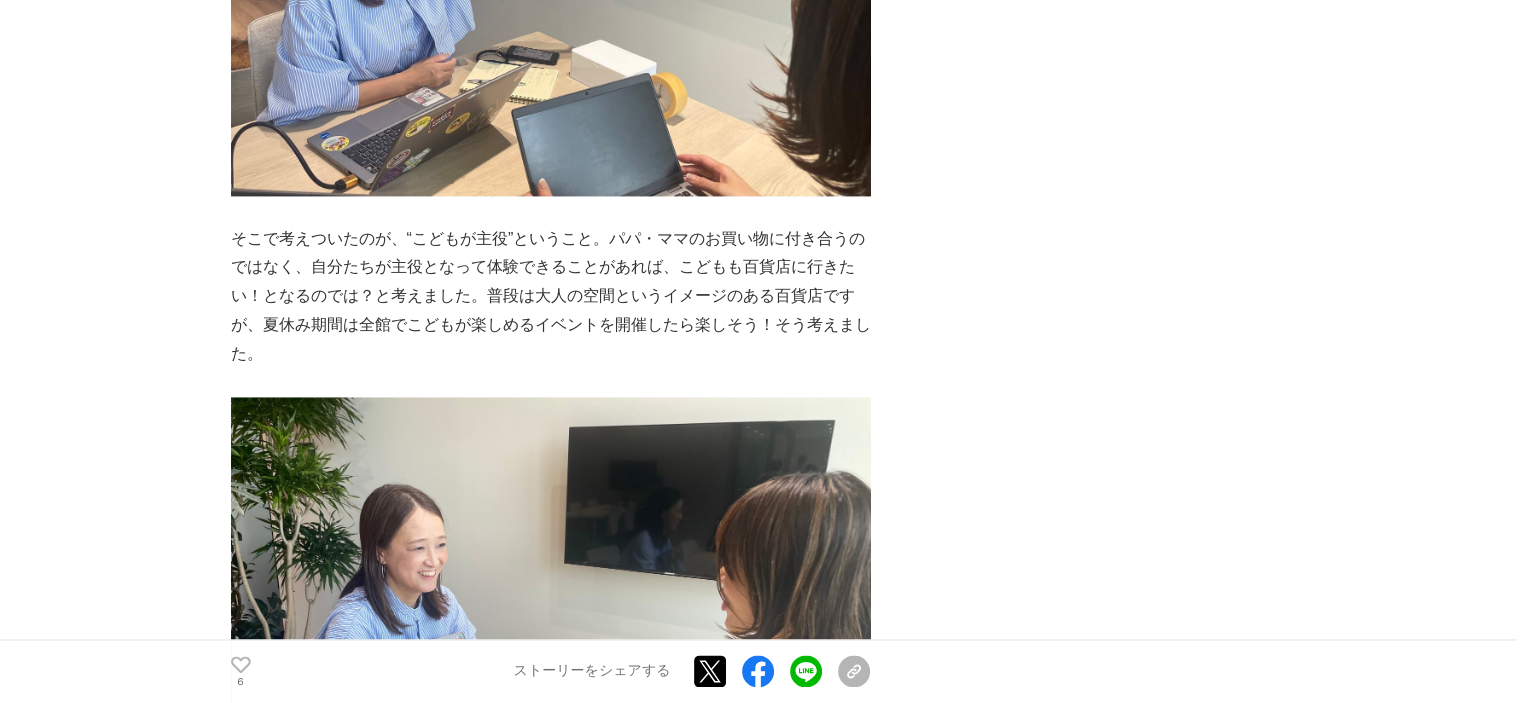 click at bounding box center (551, 210) 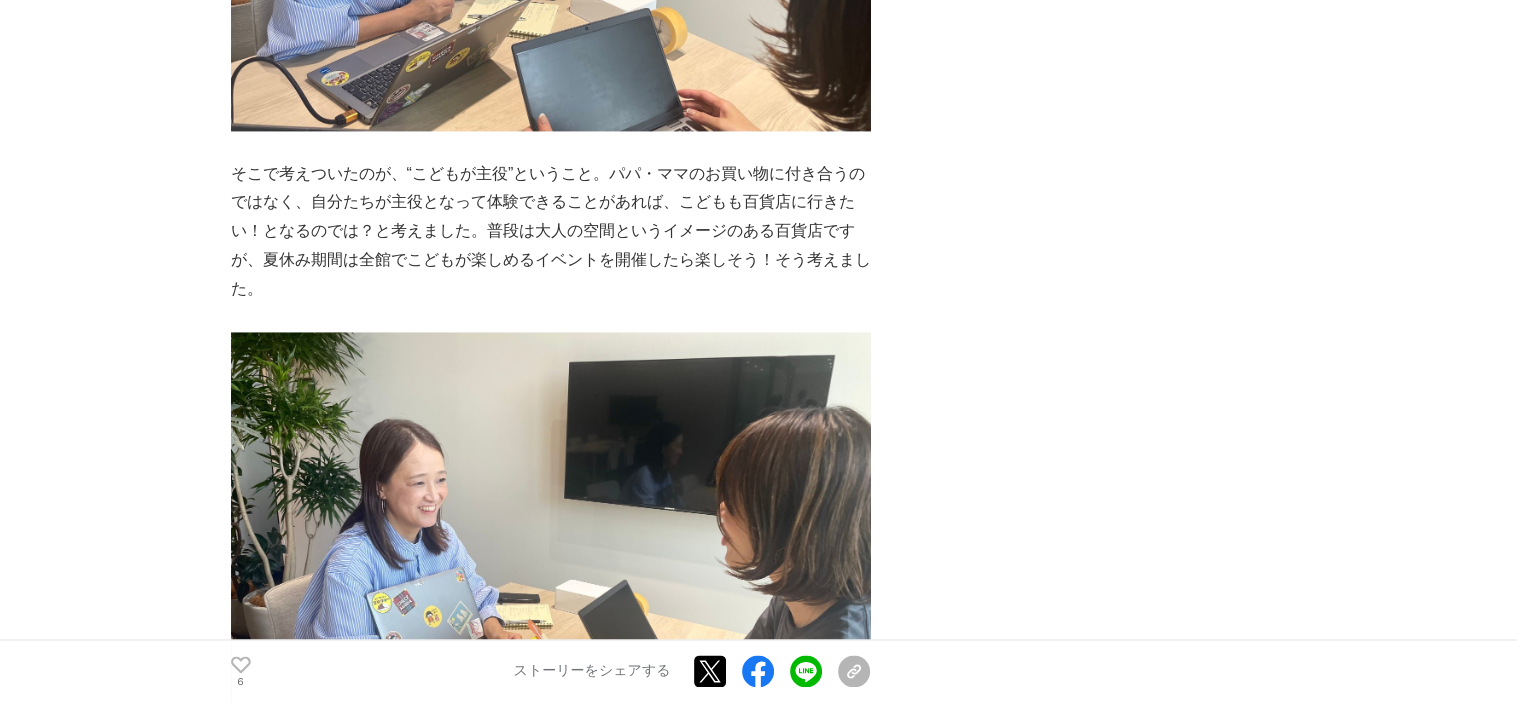 scroll, scrollTop: 3100, scrollLeft: 0, axis: vertical 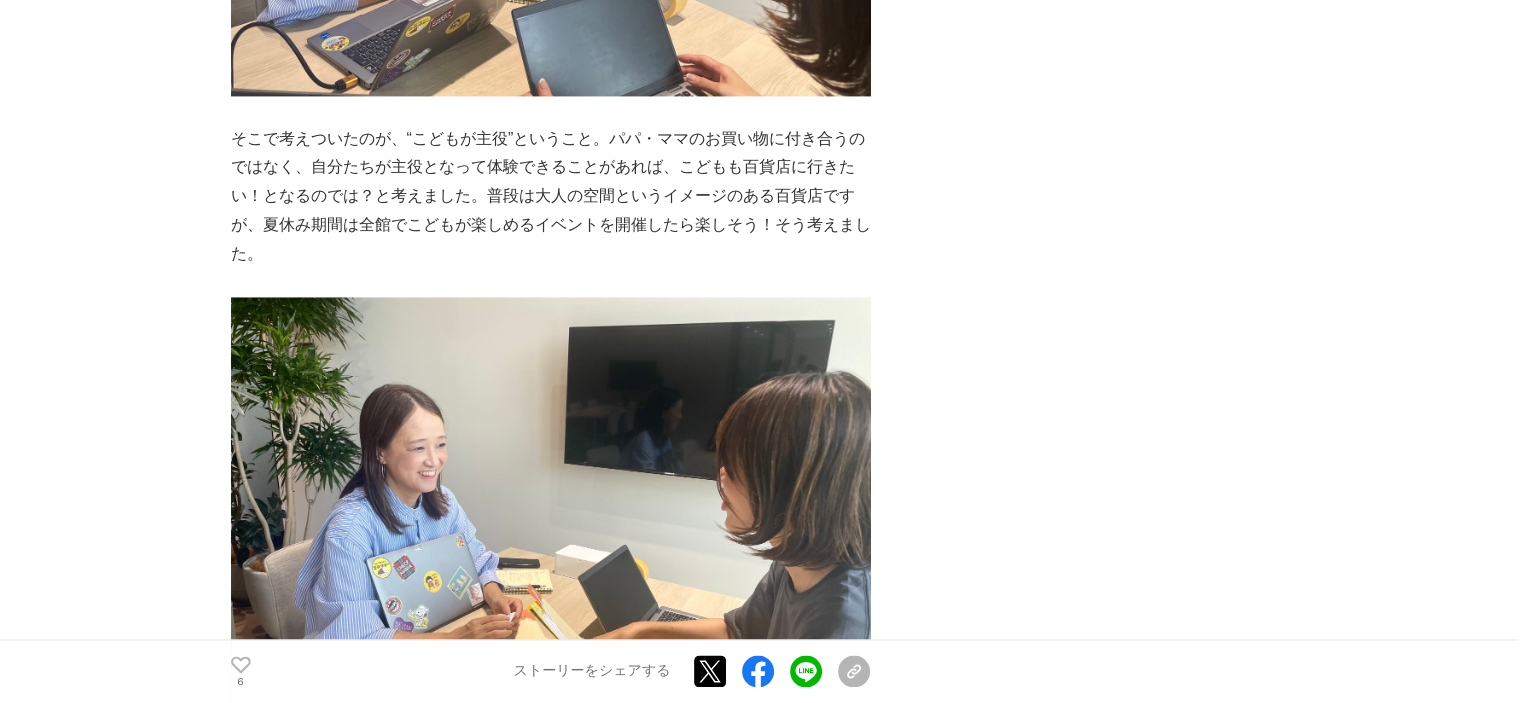 click on "そこで考えついたのが、“こどもが主役”ということ。パパ・ママのお買い物に付き合うのではなく、自分たちが主役となって体験できることがあれば、こどもも百貨店に行きたい！となるのでは？と考えました。普段は大人の空間というイメージのある百貨店ですが、夏休み期間は全館でこどもが楽しめるイベントを開催したら楽しそう！そう考えました。" at bounding box center [551, 197] 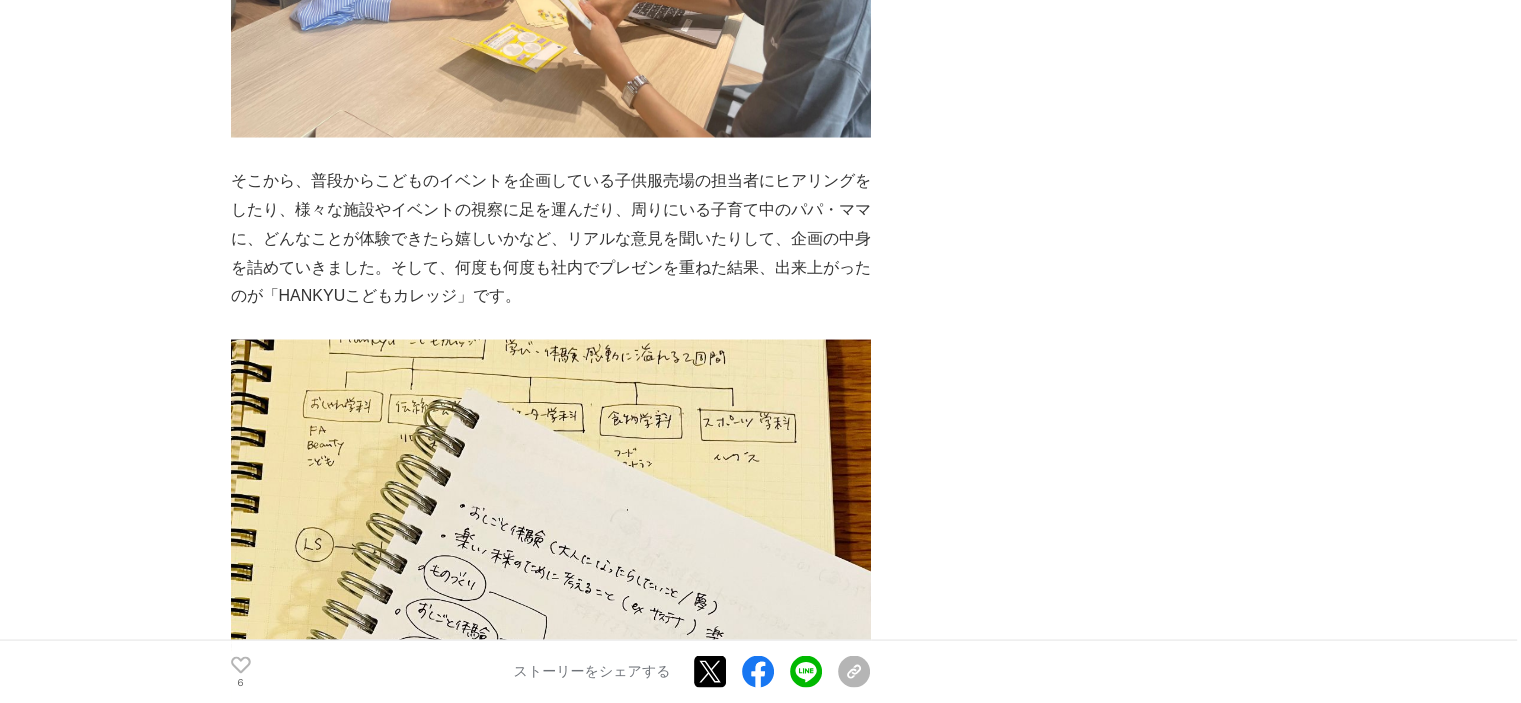 scroll, scrollTop: 3800, scrollLeft: 0, axis: vertical 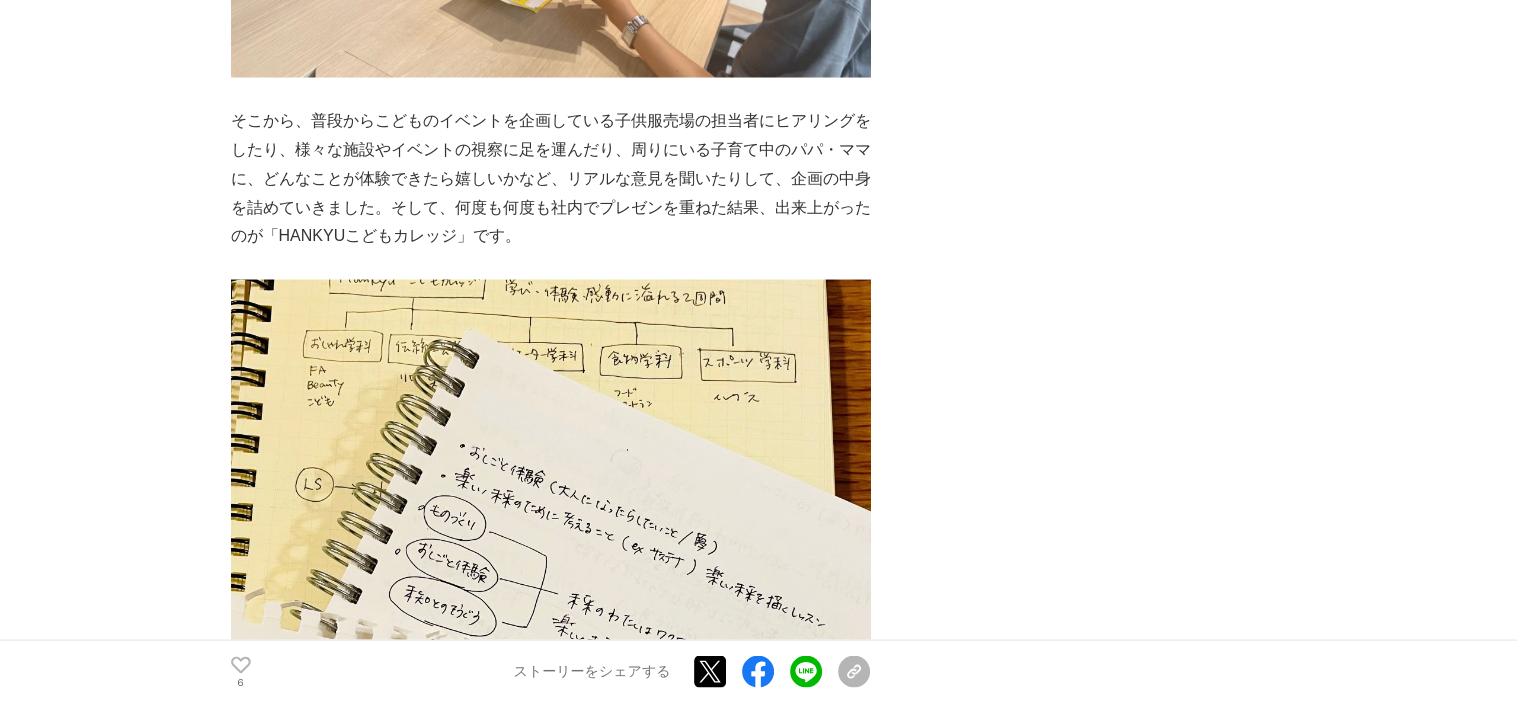 click at bounding box center (551, 91) 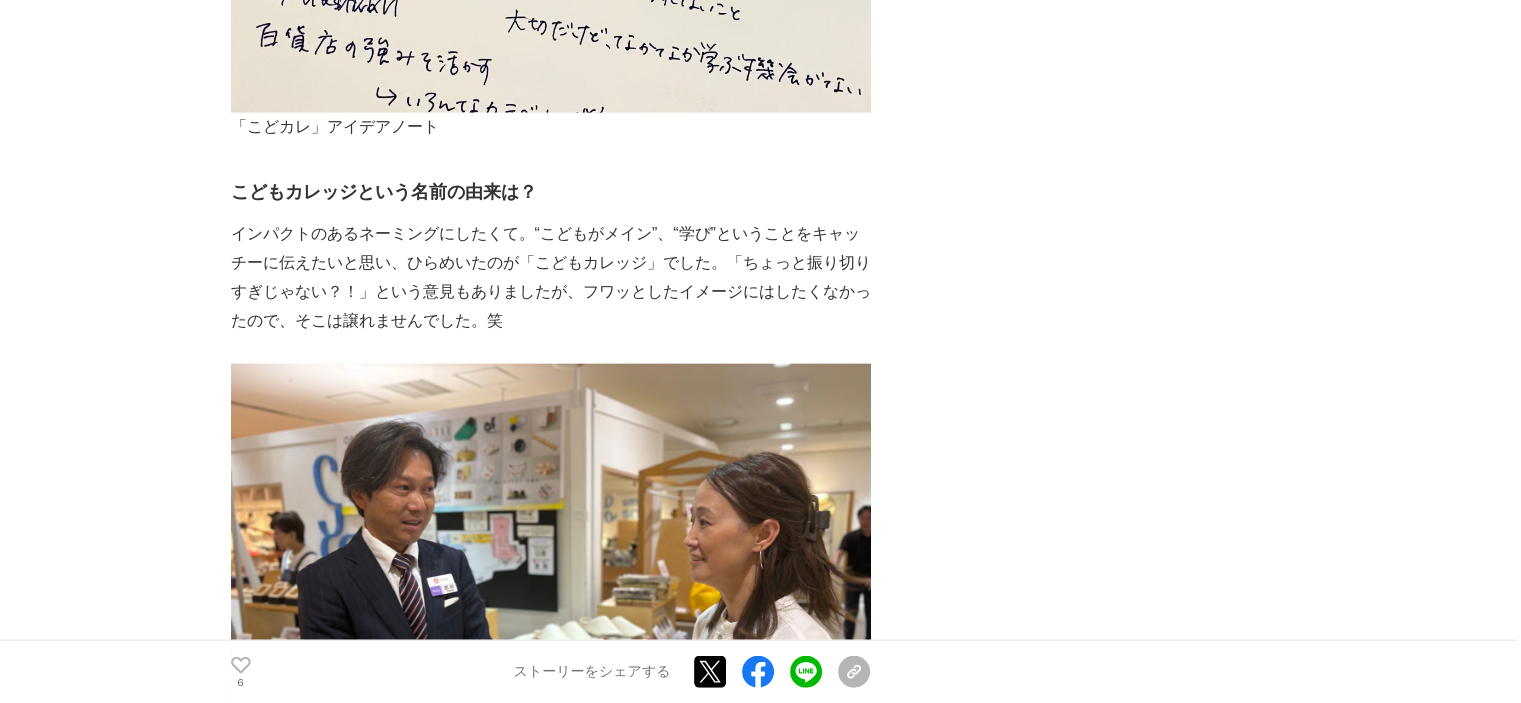 scroll, scrollTop: 4600, scrollLeft: 0, axis: vertical 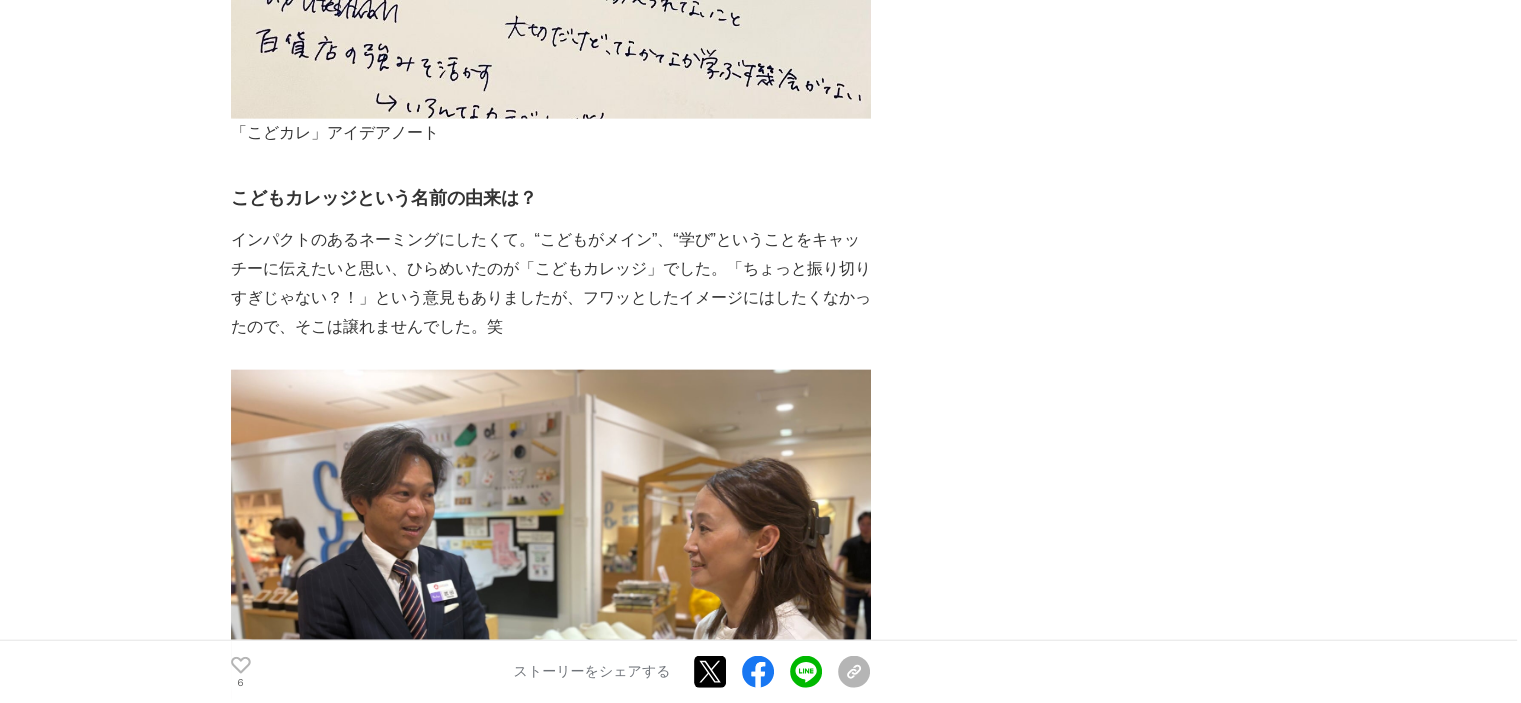 drag, startPoint x: 588, startPoint y: 194, endPoint x: 592, endPoint y: 210, distance: 16.492422 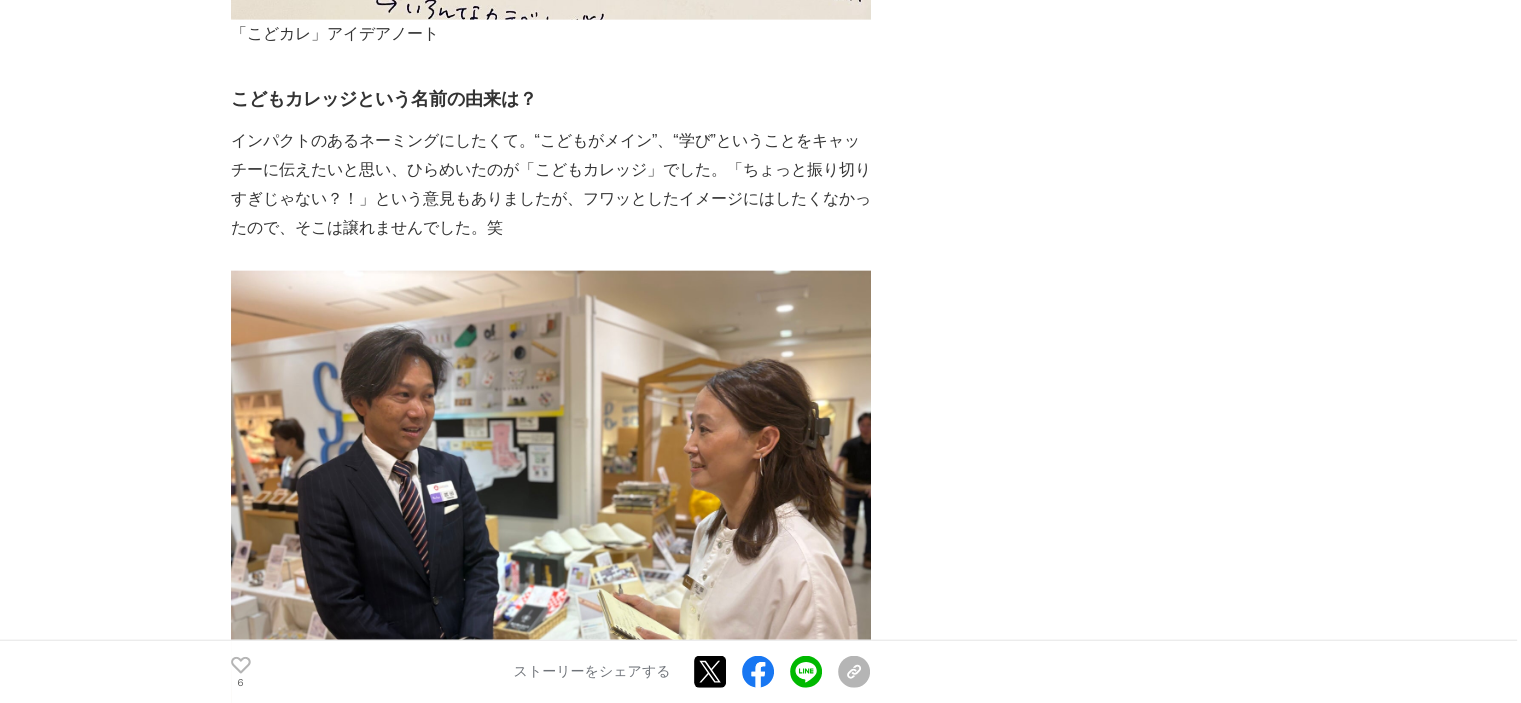 scroll, scrollTop: 4700, scrollLeft: 0, axis: vertical 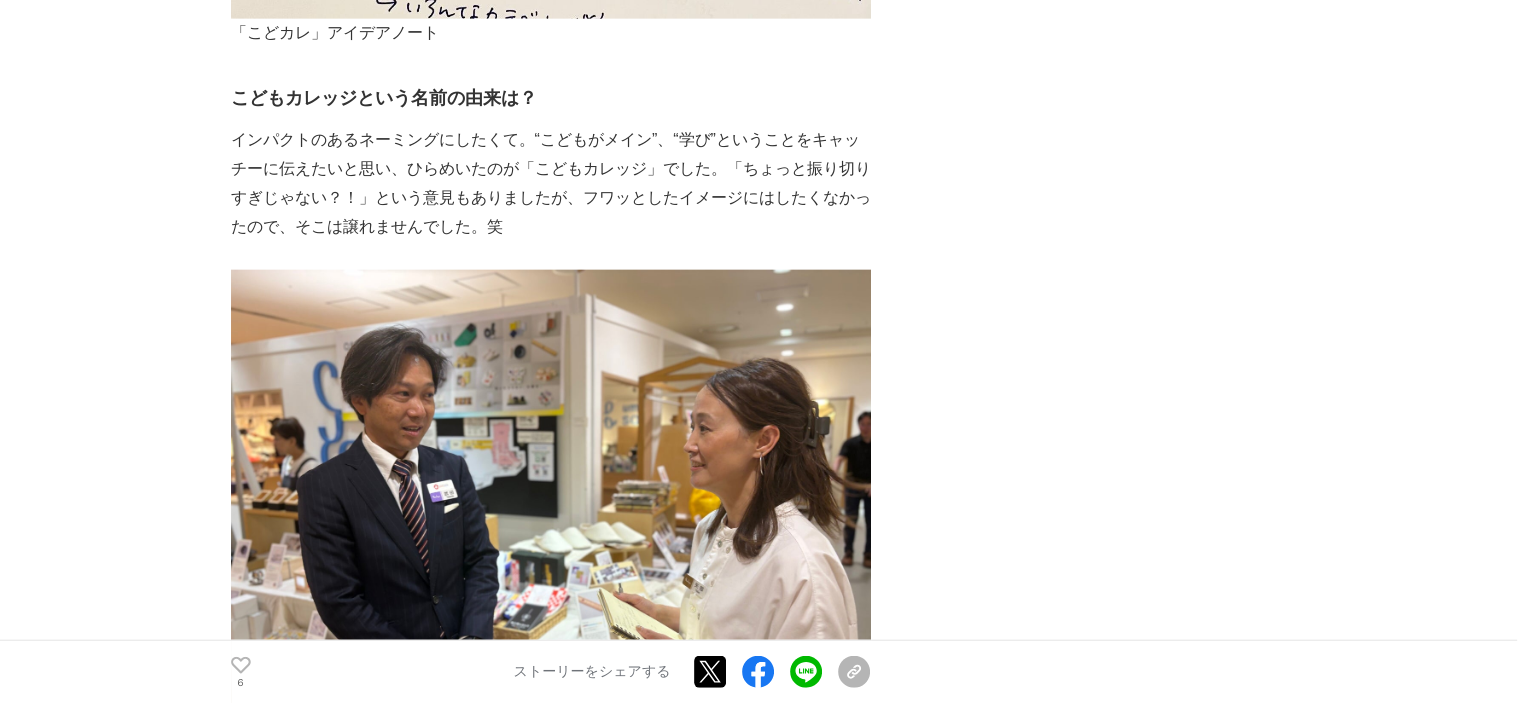 click on "インパクトのあるネーミングにしたくて。“こどもがメイン”、“学び”ということをキャッチーに伝えたいと思い、ひらめいたのが「こどもカレッジ」でした。「ちょっと振り切りすぎじゃない？！」という意見もありましたが、フワッとしたイメージにはしたくなかったので、そこは譲れませんでした。笑" at bounding box center (551, 183) 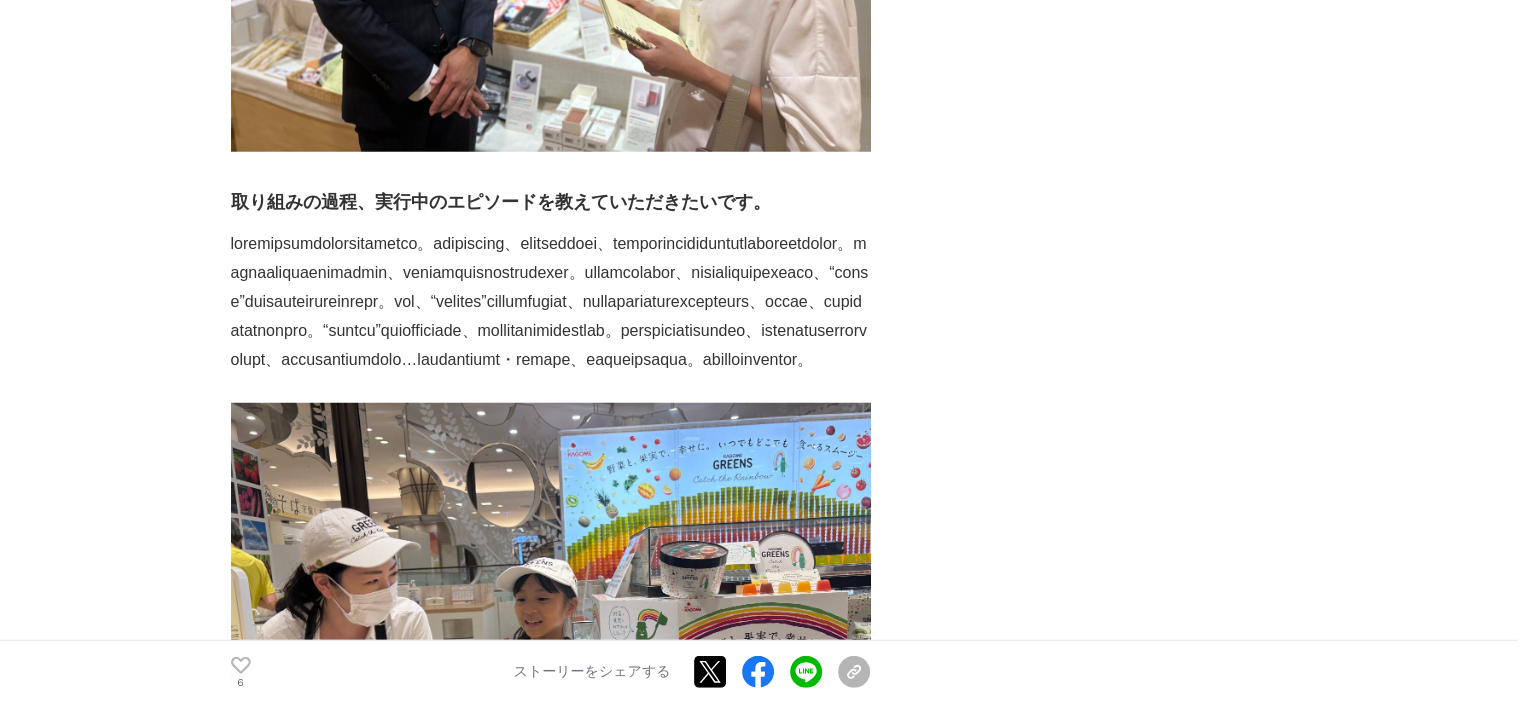 scroll, scrollTop: 5300, scrollLeft: 0, axis: vertical 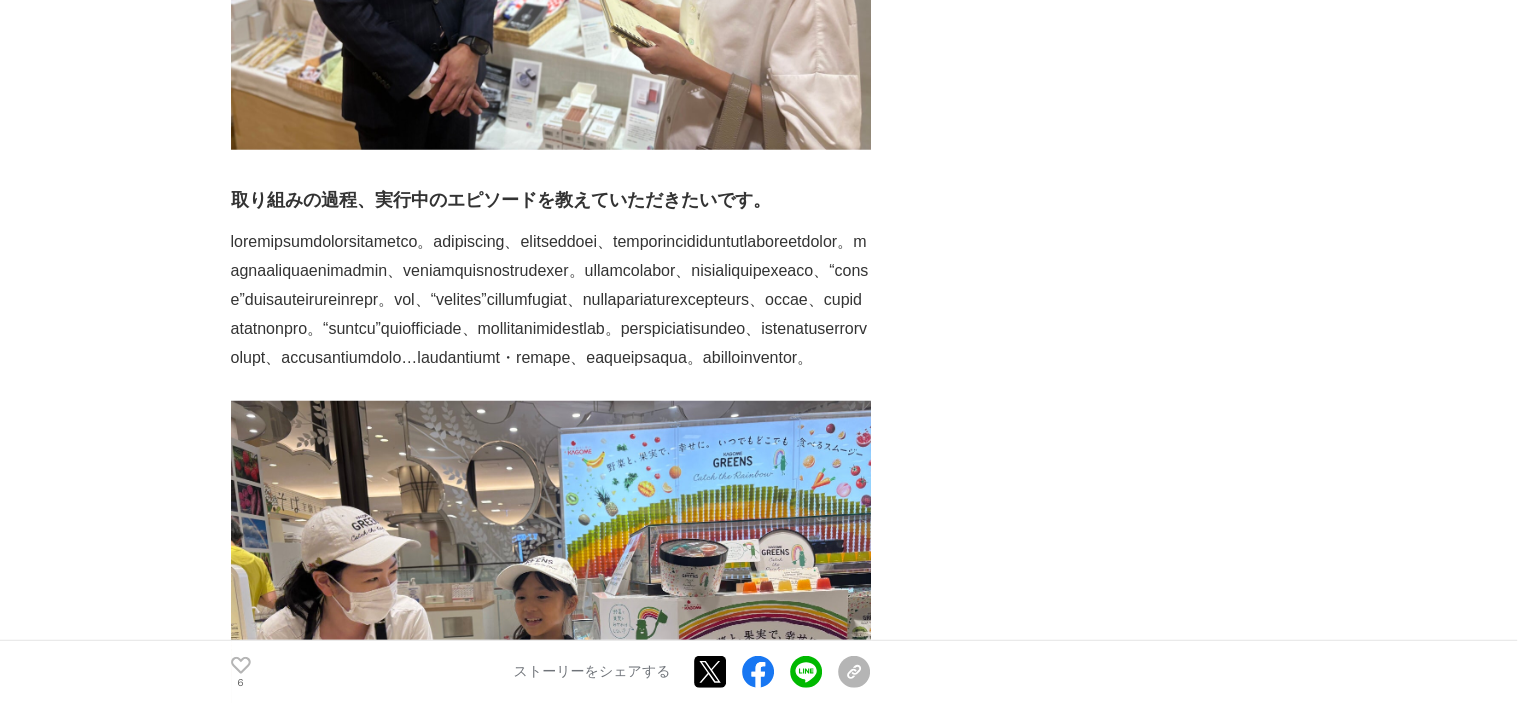 click at bounding box center [551, 300] 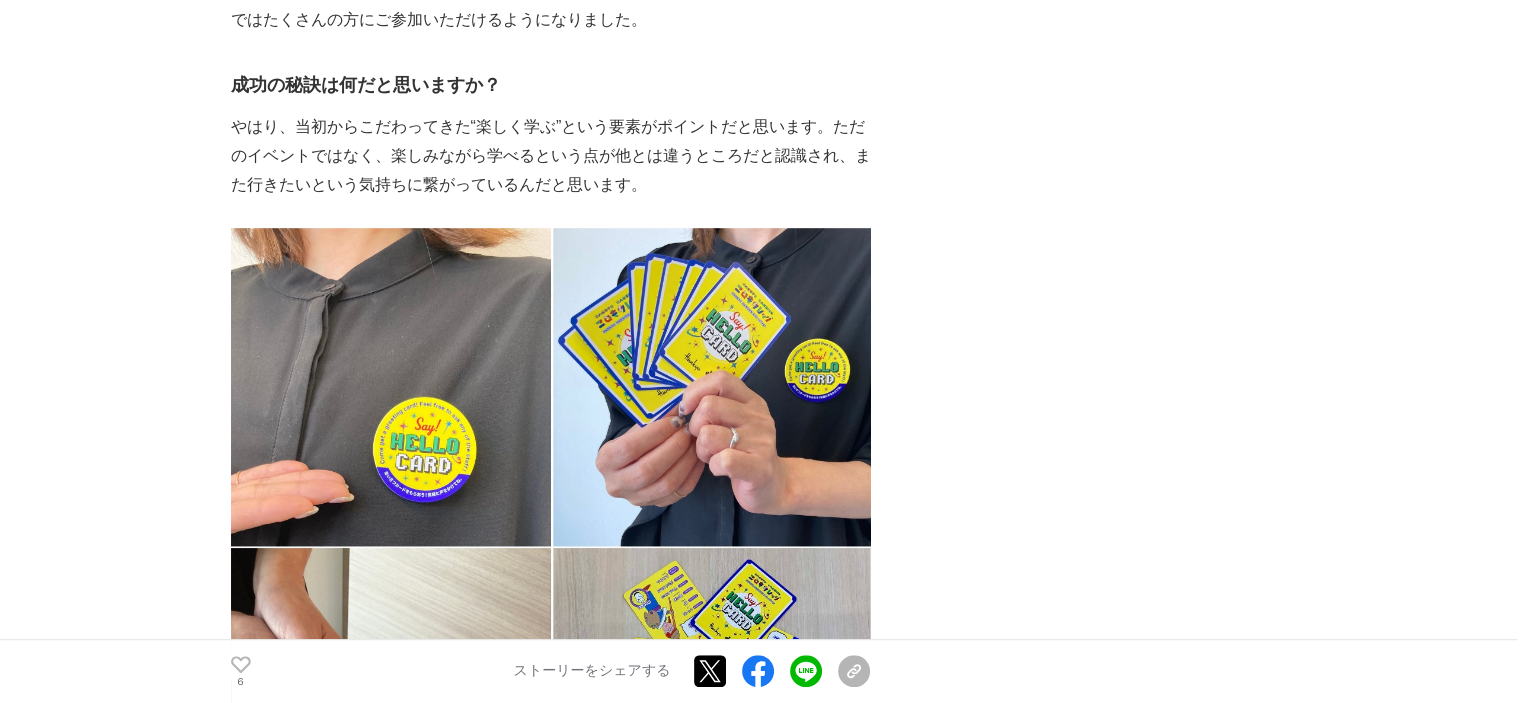 scroll, scrollTop: 8900, scrollLeft: 0, axis: vertical 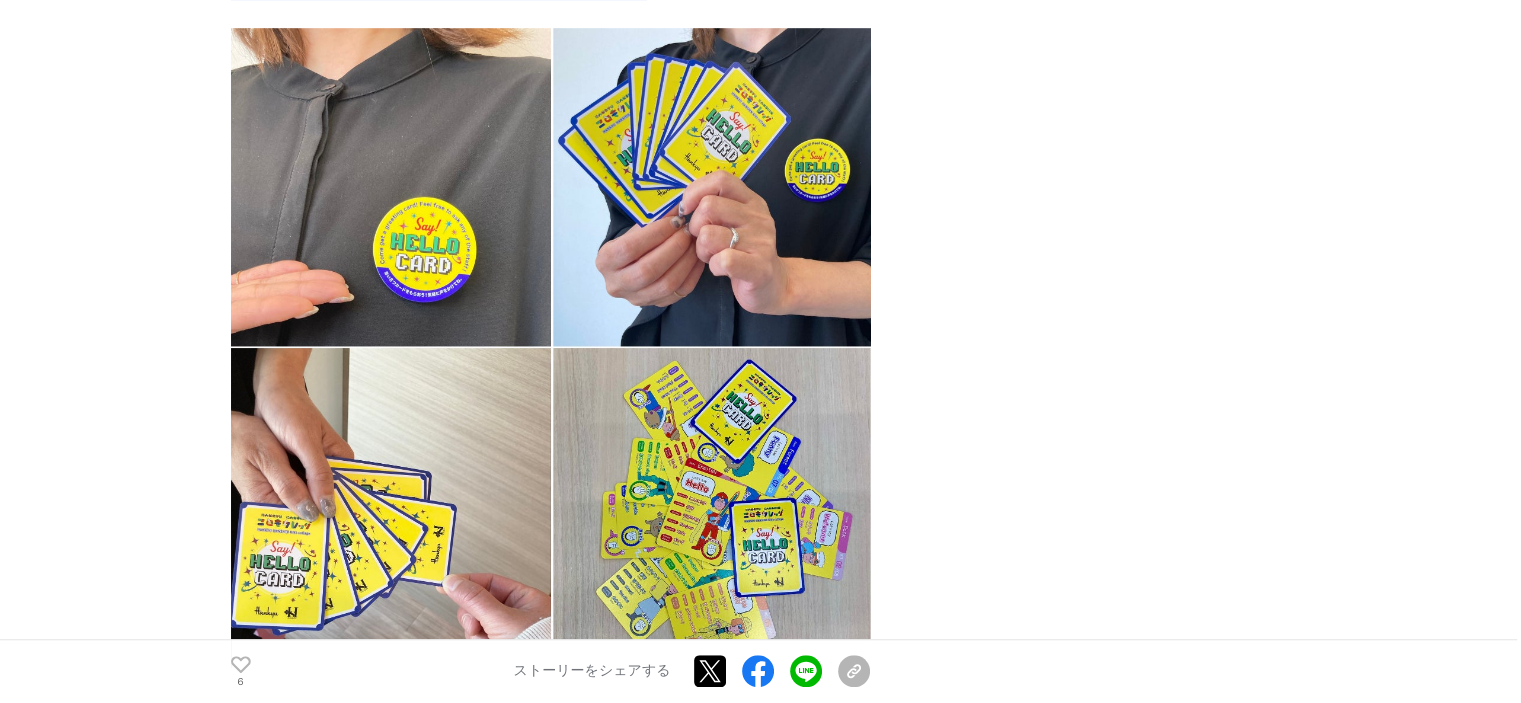 click on "やはり、当初からこだわってきた“楽しく学ぶ”という要素がポイントだと思います。ただのイベントではなく、楽しみながら学べるという点が他とは違うところだと認識され、また行きたいという気持ちに繋がっているんだと思います。" at bounding box center (551, -44) 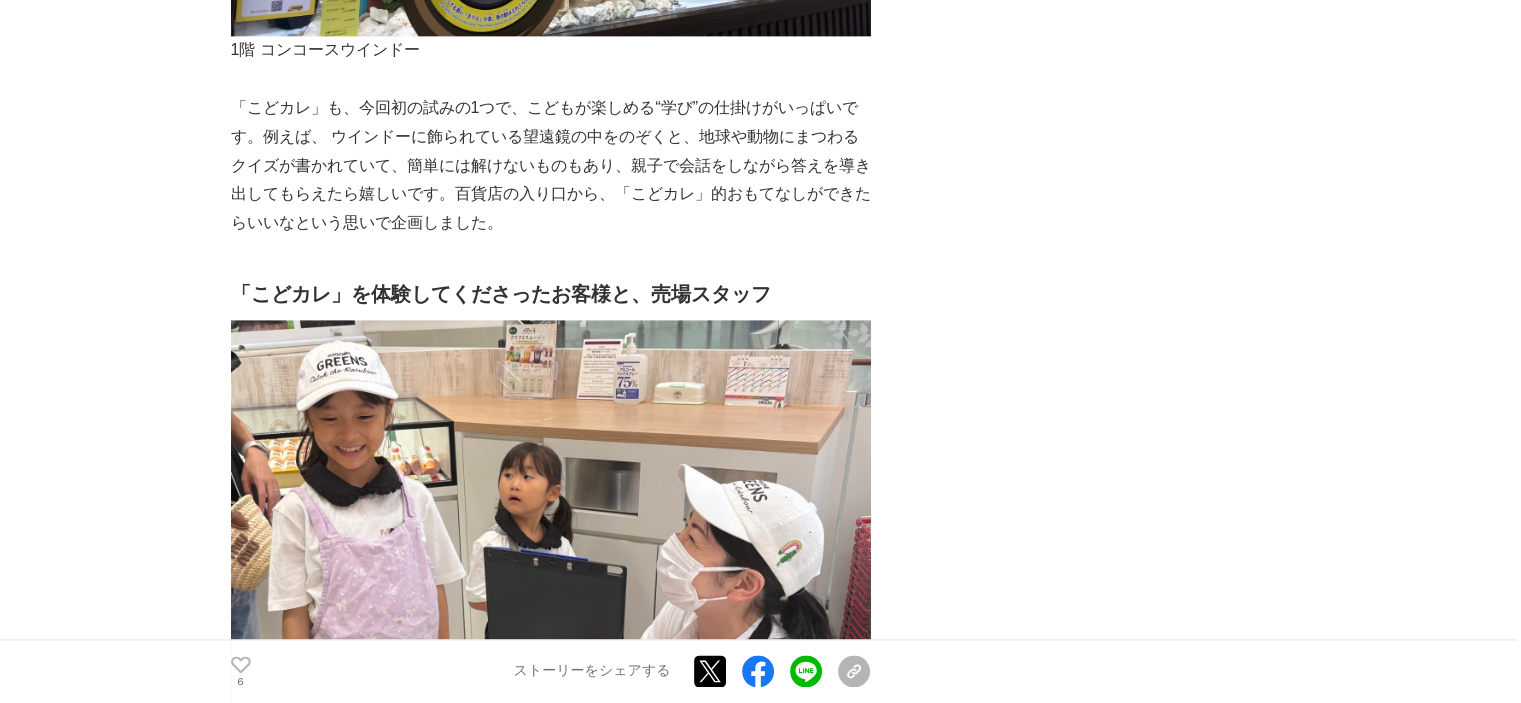 scroll, scrollTop: 10600, scrollLeft: 0, axis: vertical 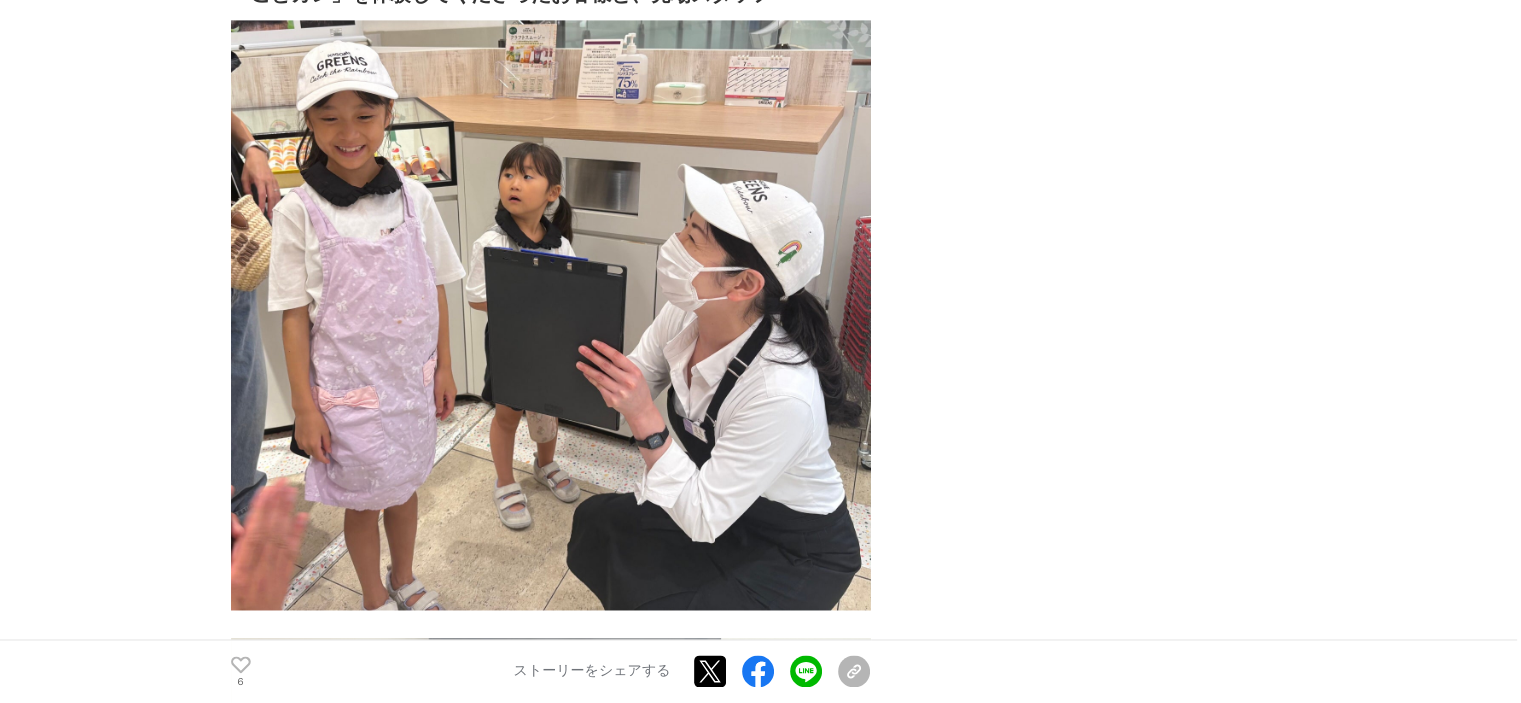 click on "ママが作ったこどもが主役の百貨店イベント！“楽しく遊んで、学んで、体験する”「HANKYU こどもカレッジ」成功秘話
HANKYUこどもカレッジ
#HANKYUこどもカレッジ
#阪急百貨店
6" at bounding box center [761, -1957] 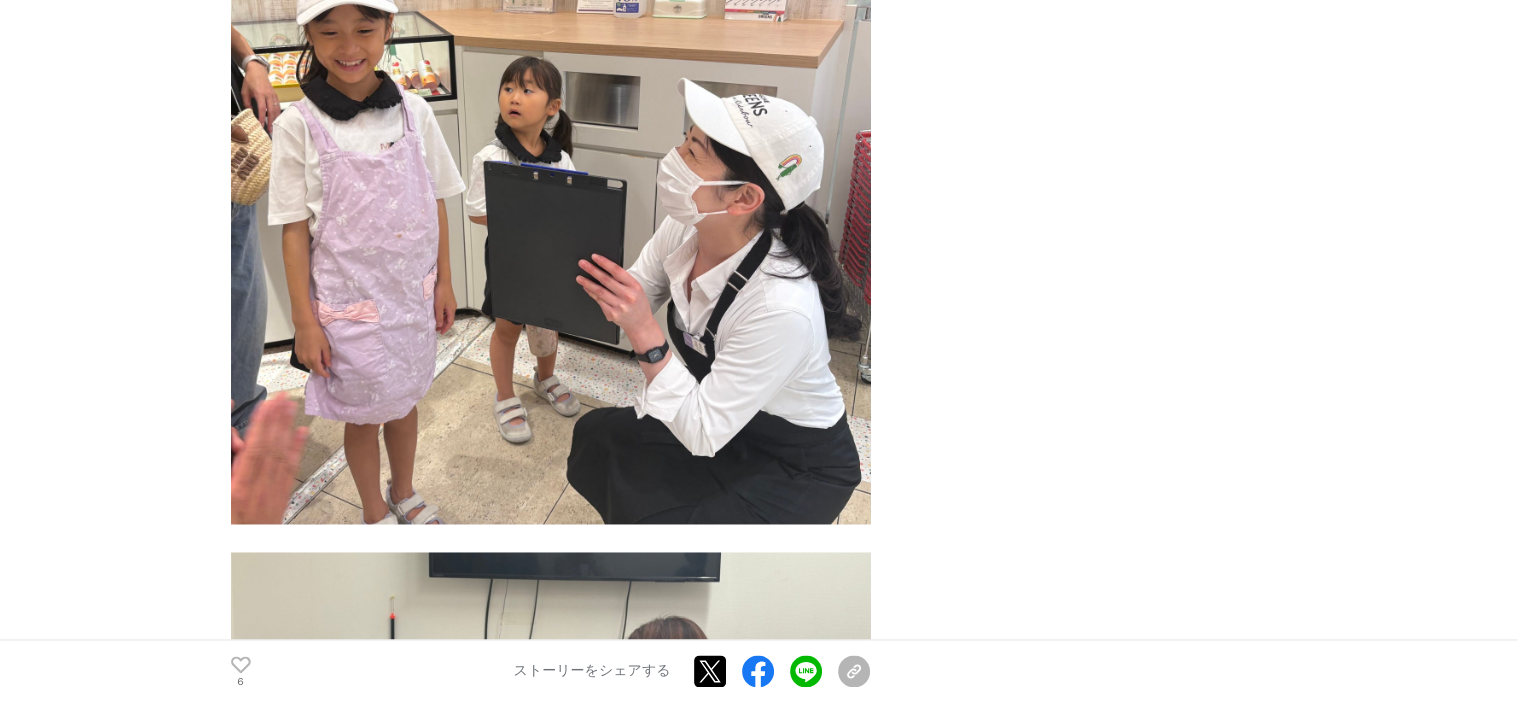scroll, scrollTop: 10600, scrollLeft: 0, axis: vertical 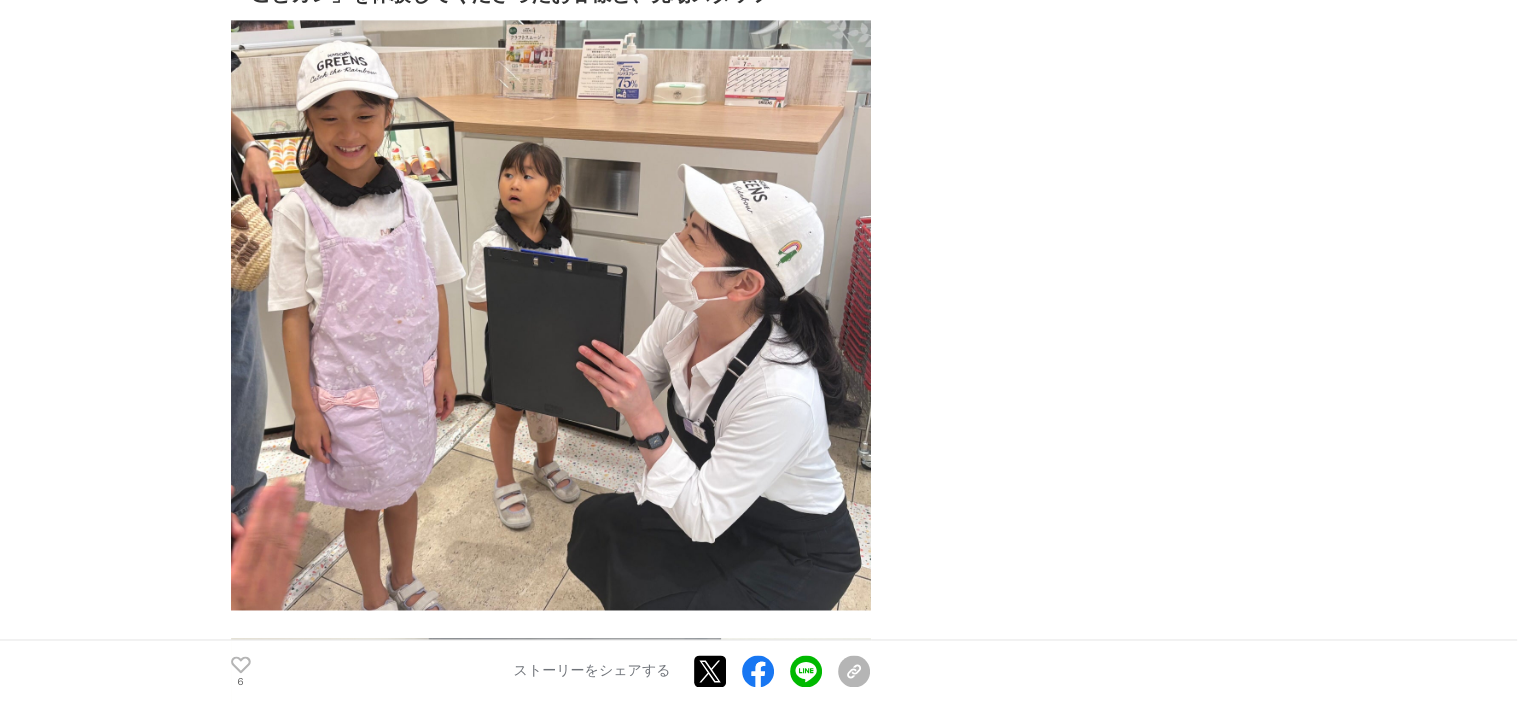 click on "ママが作ったこどもが主役の百貨店イベント！“楽しく遊んで、学んで、体験する”「HANKYU こどもカレッジ」成功秘話
HANKYUこどもカレッジ
#HANKYUこどもカレッジ
#阪急百貨店
6" at bounding box center [761, -1957] 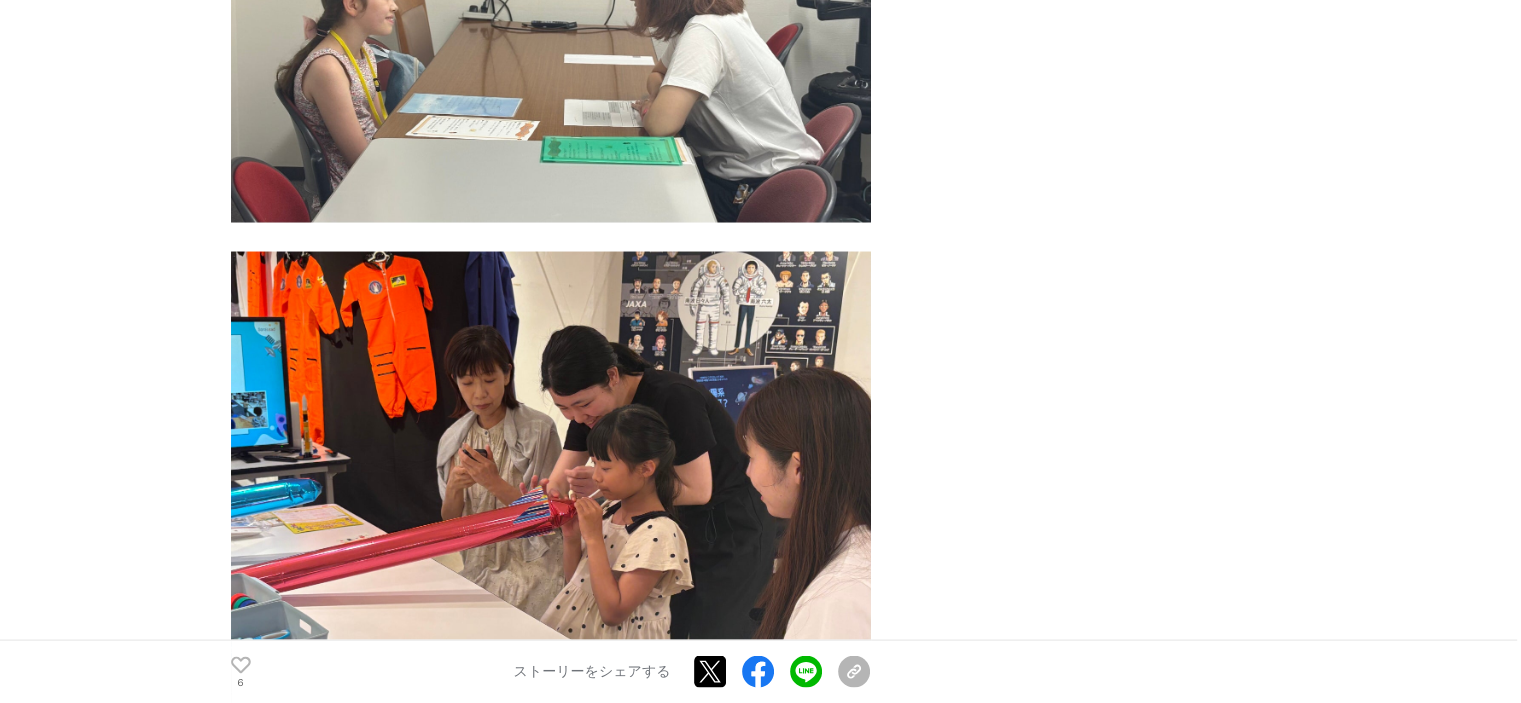 scroll, scrollTop: 11400, scrollLeft: 0, axis: vertical 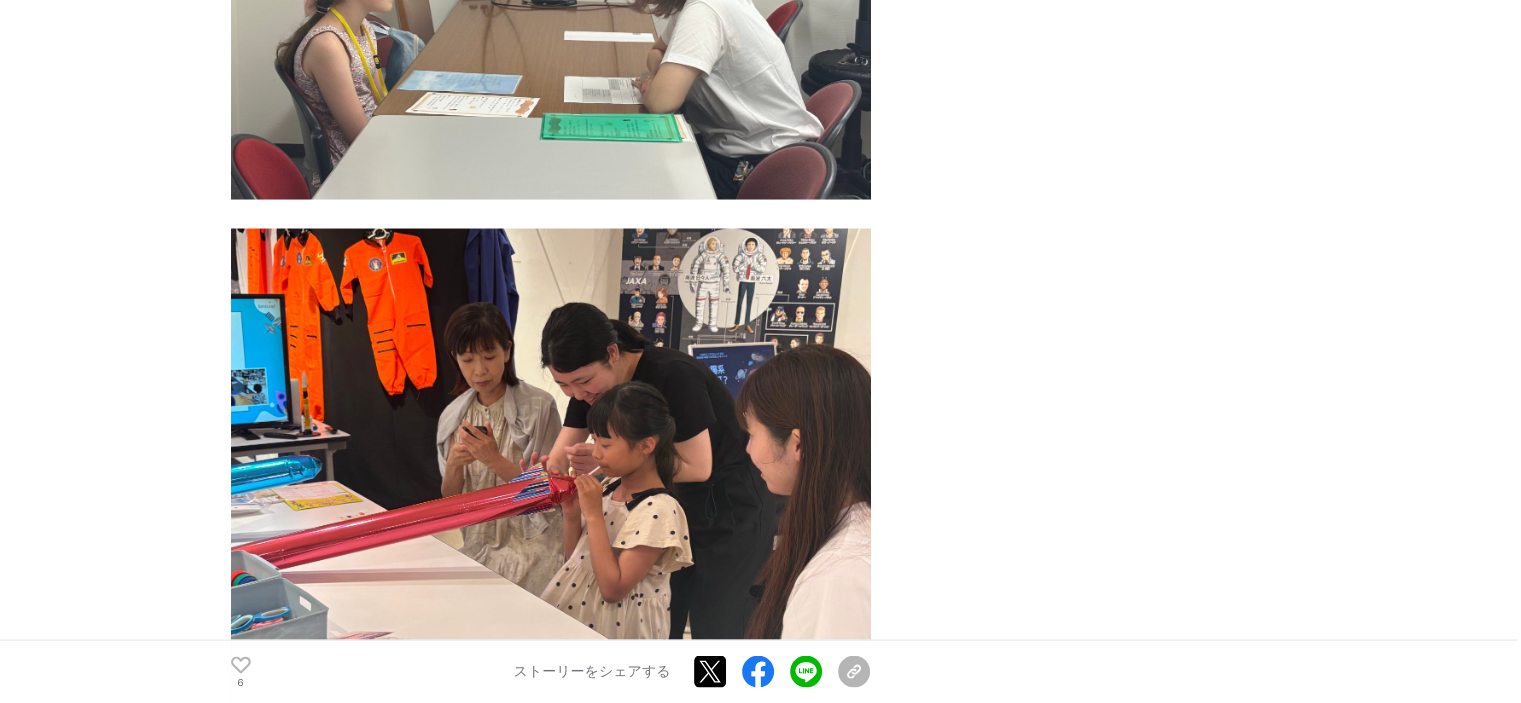 click on "ママが作ったこどもが主役の百貨店イベント！“楽しく遊んで、学んで、体験する”「HANKYU こどもカレッジ」成功秘話
HANKYUこどもカレッジ
#HANKYUこどもカレッジ
#阪急百貨店
6" at bounding box center [761, -2757] 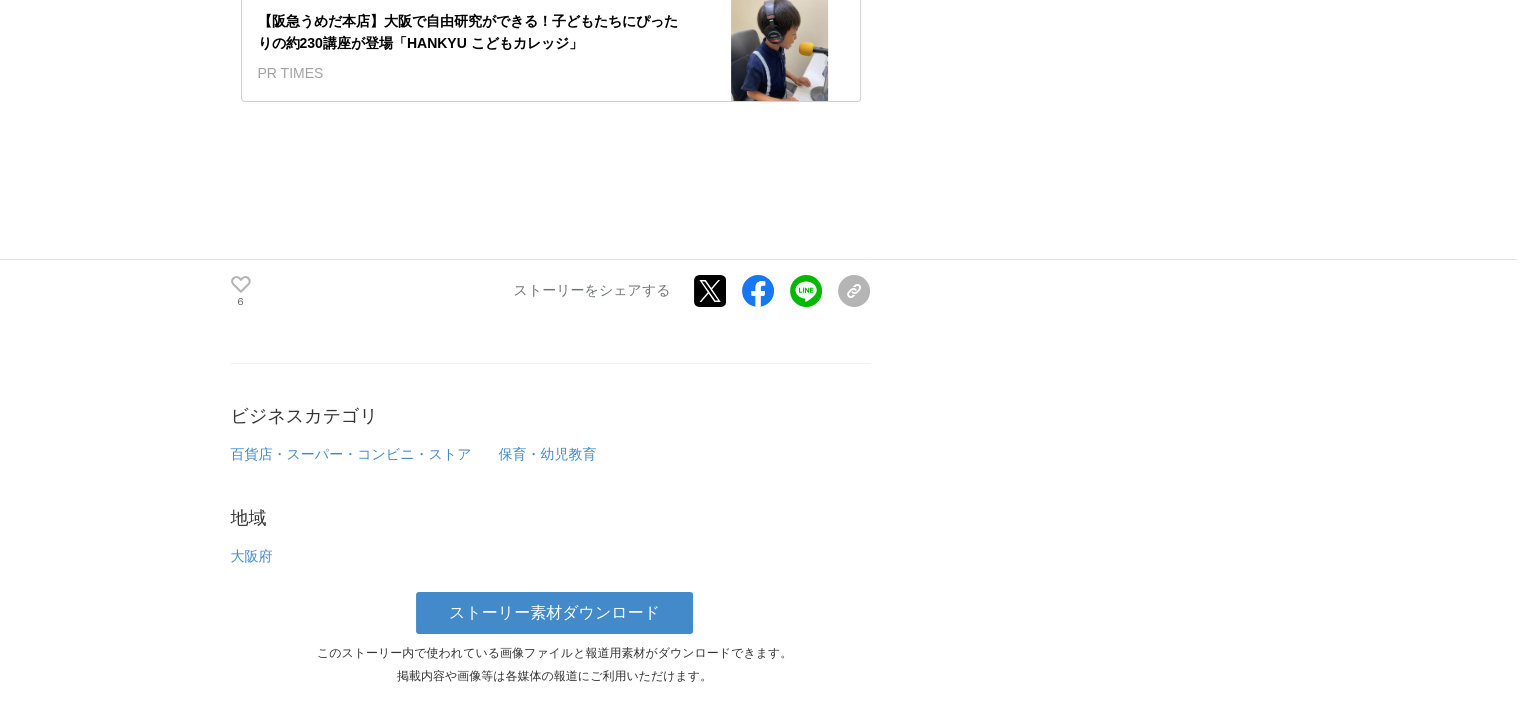 scroll, scrollTop: 15000, scrollLeft: 0, axis: vertical 